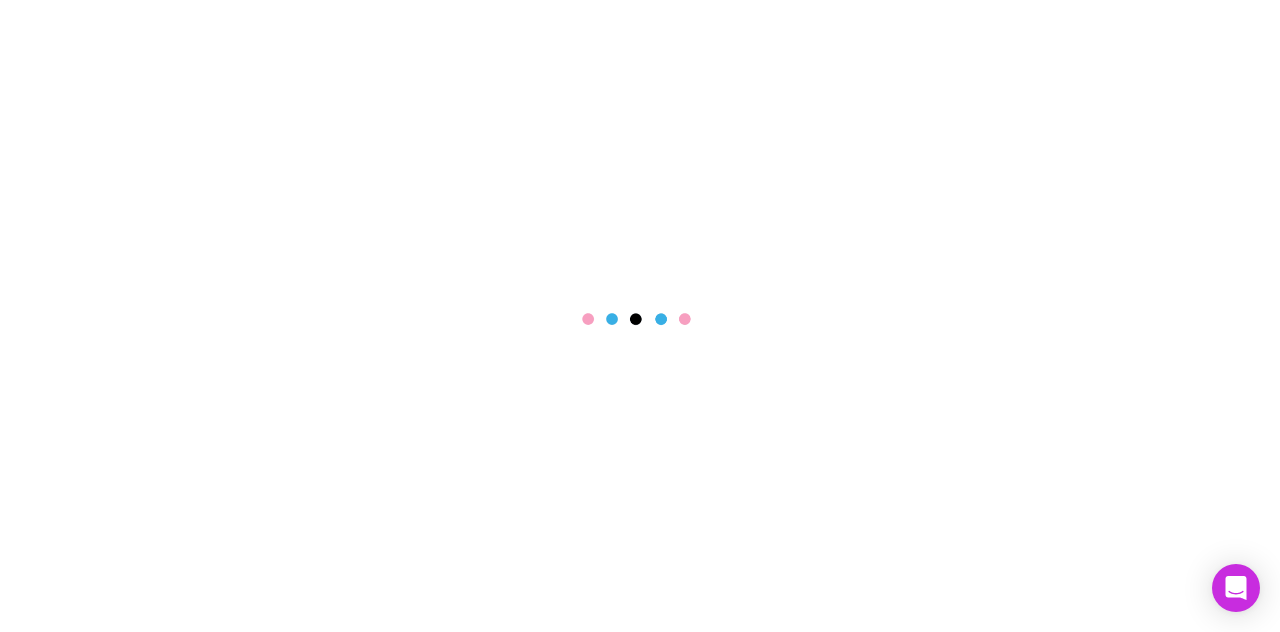 scroll, scrollTop: 0, scrollLeft: 0, axis: both 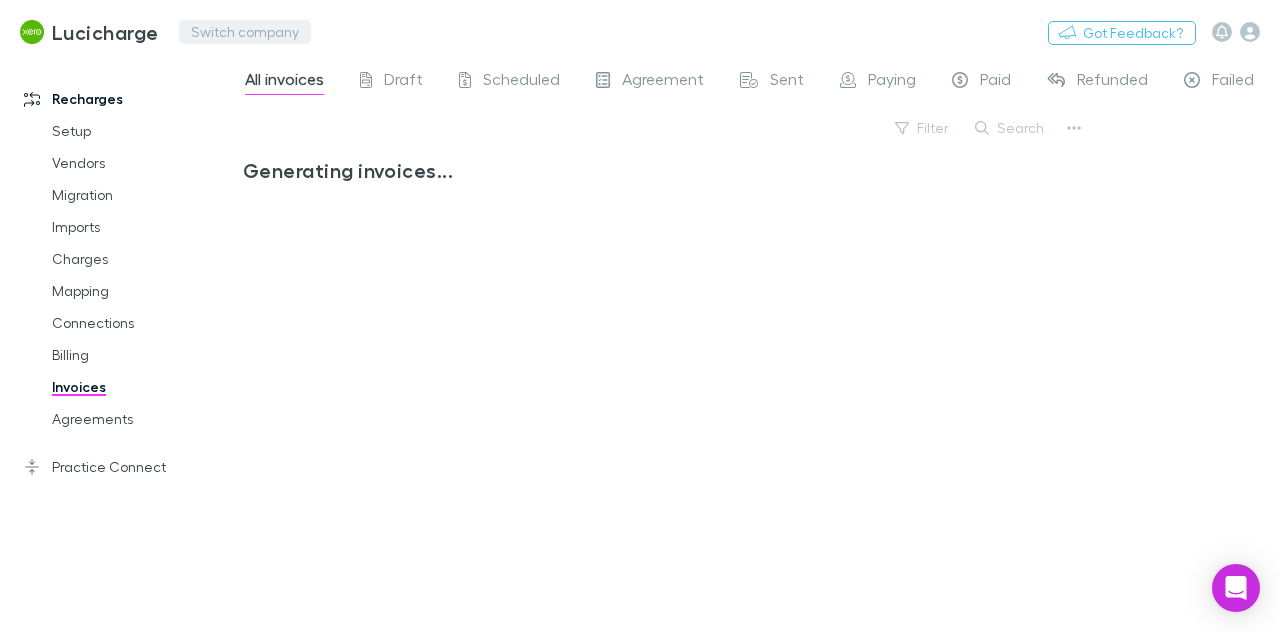 click on "Switch company" at bounding box center [245, 32] 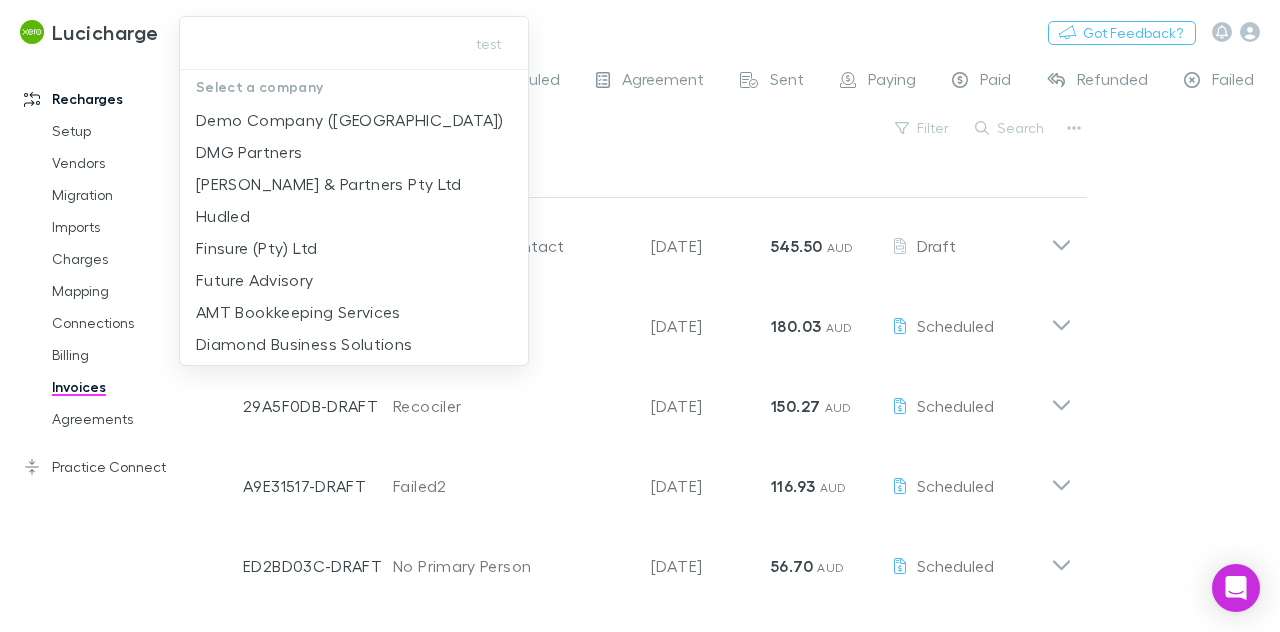 click at bounding box center (318, 43) 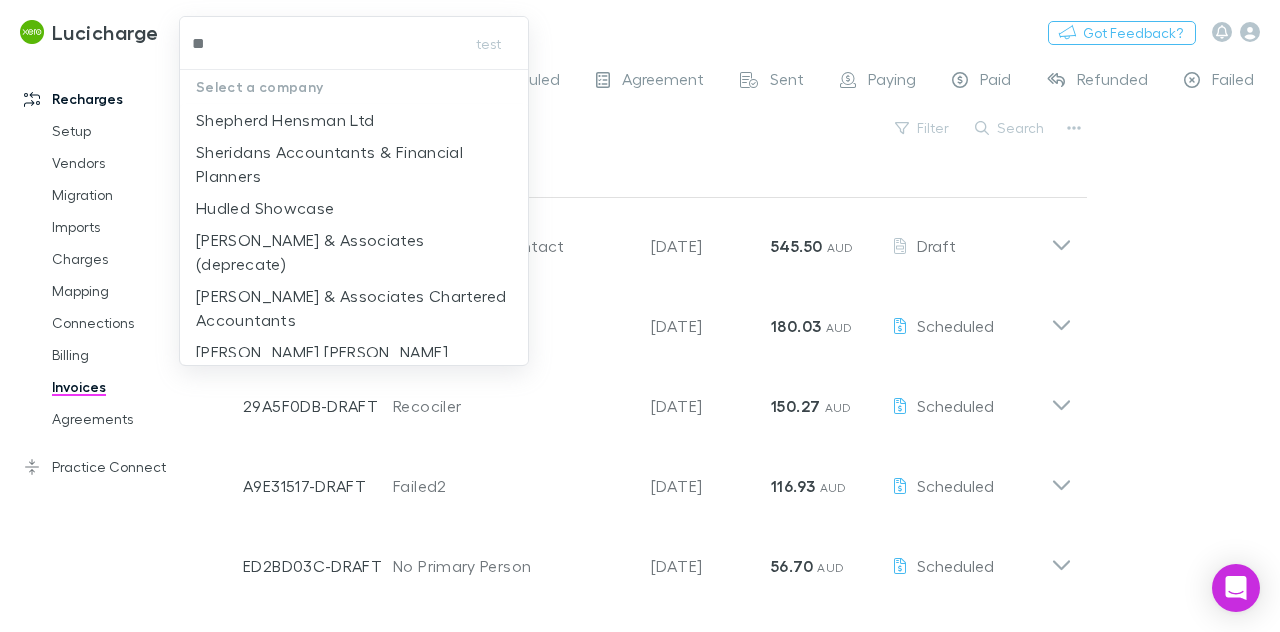 type on "***" 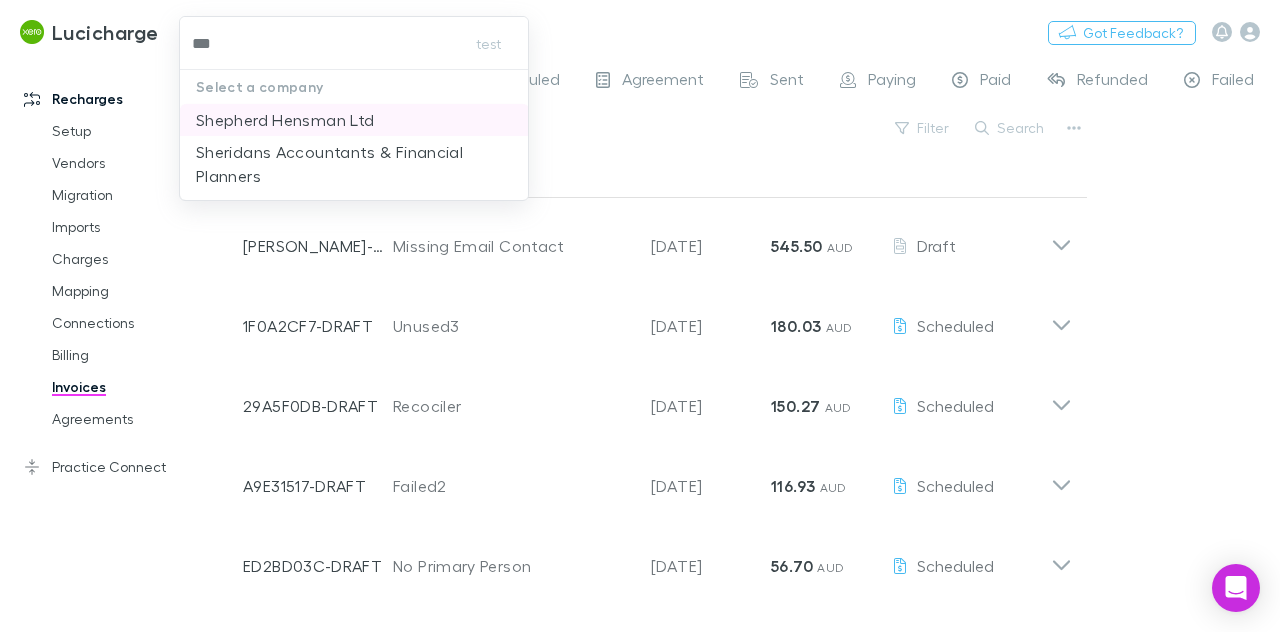 click on "Shepherd Hensman Ltd" at bounding box center [285, 120] 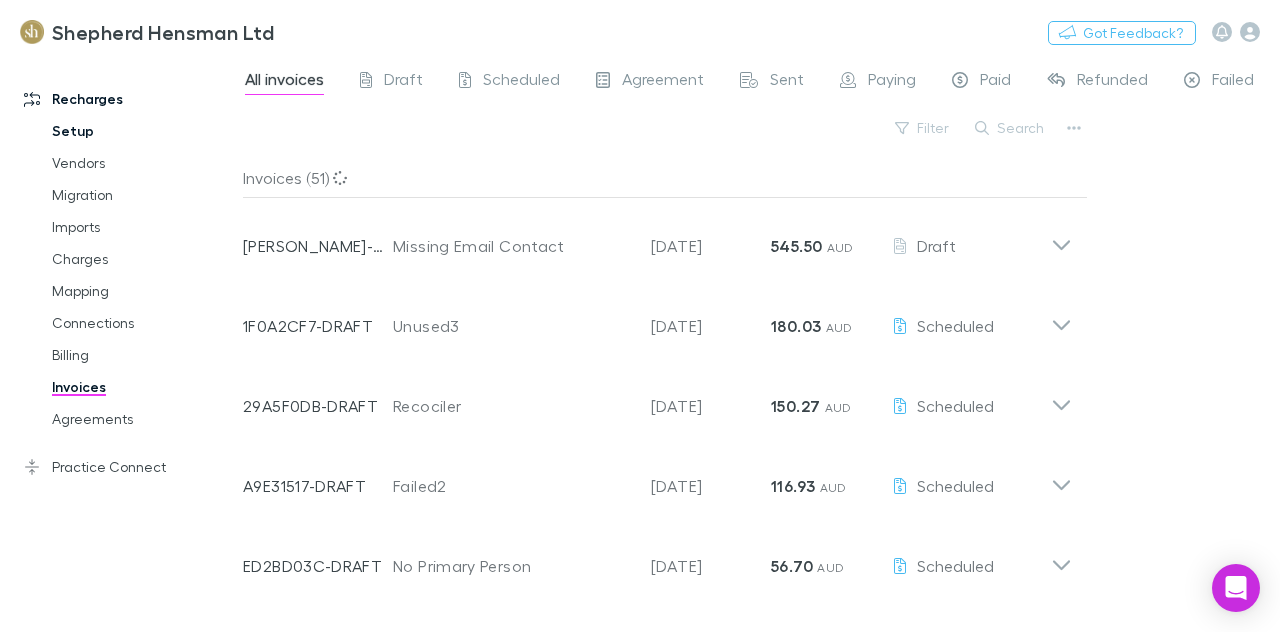 click on "Setup" at bounding box center [143, 131] 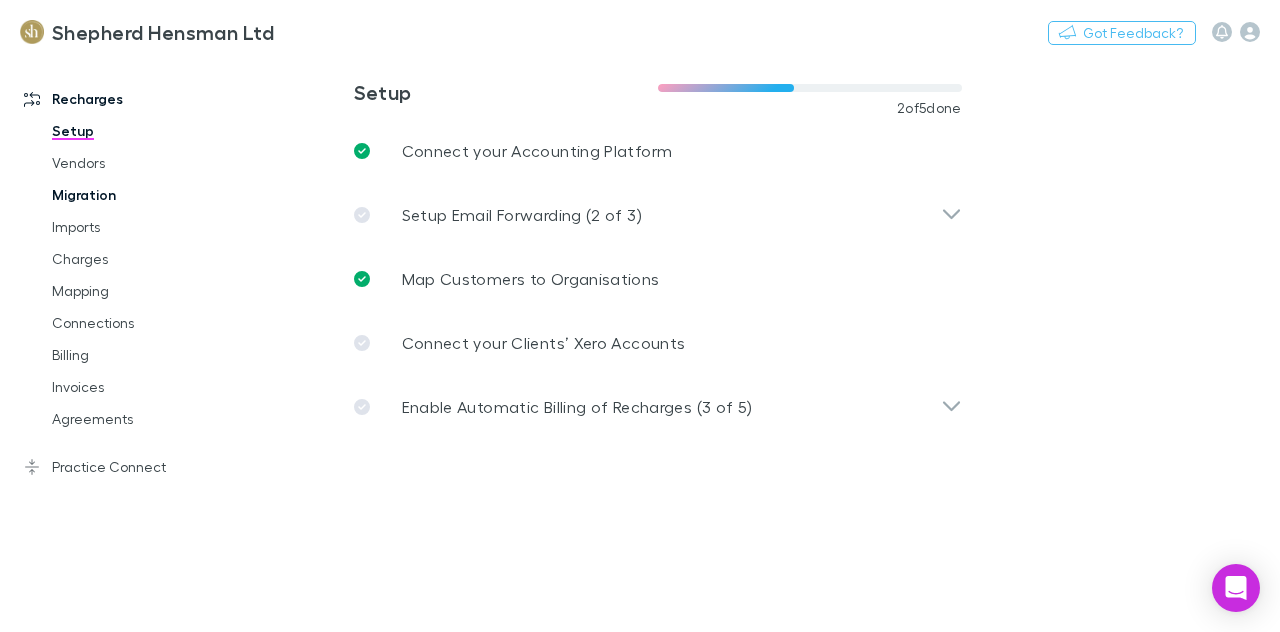 click on "Migration" at bounding box center (143, 195) 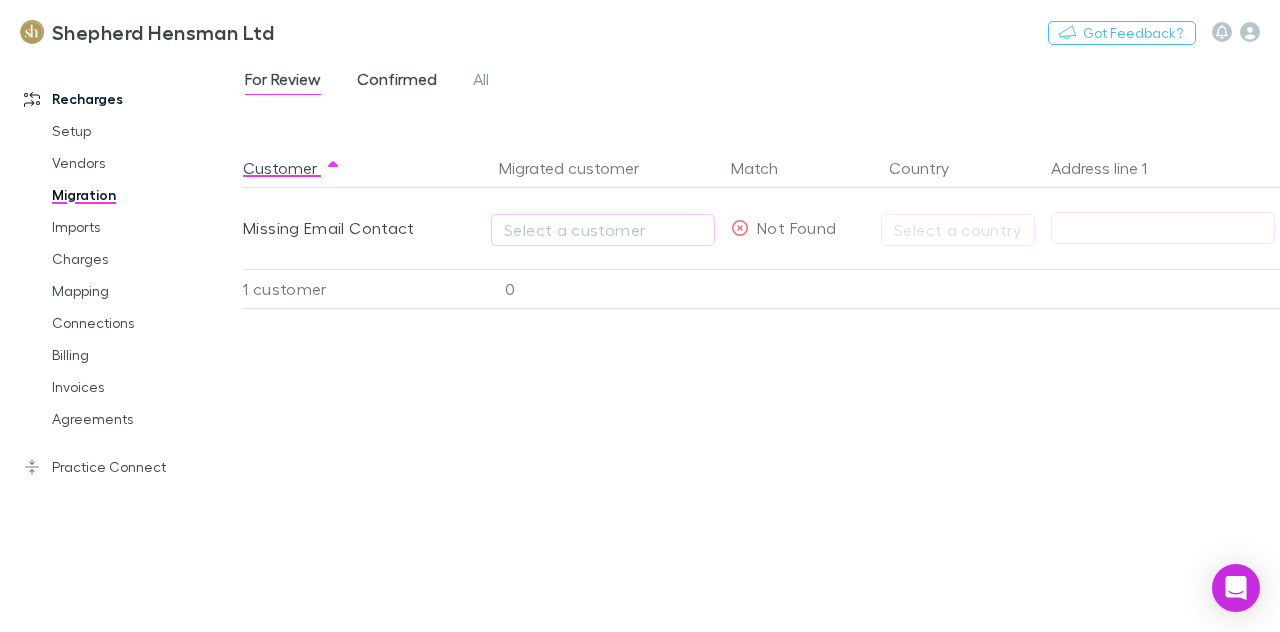 click on "Confirmed" at bounding box center (397, 82) 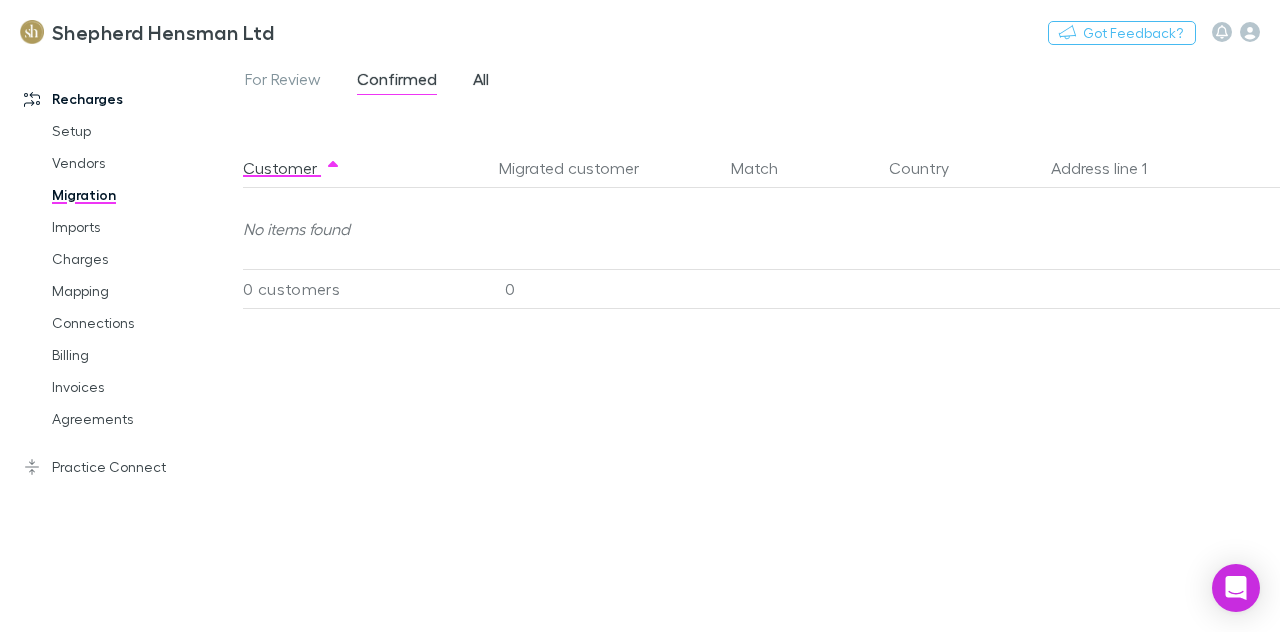 click on "All" at bounding box center [481, 82] 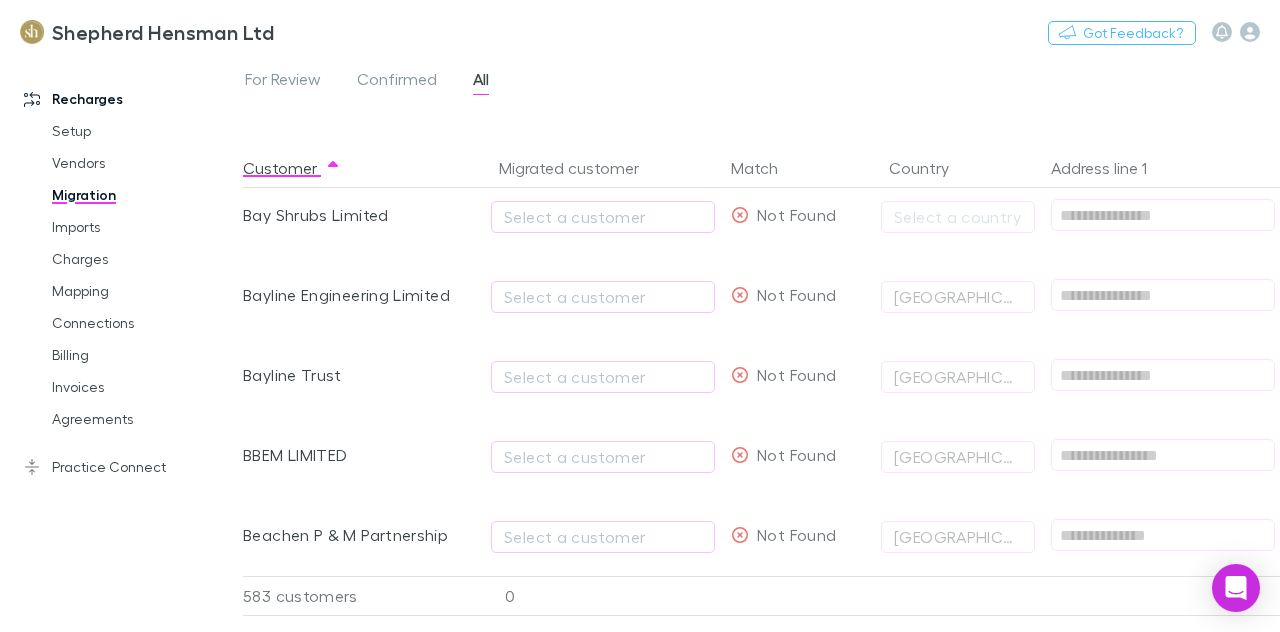 scroll, scrollTop: 3644, scrollLeft: 0, axis: vertical 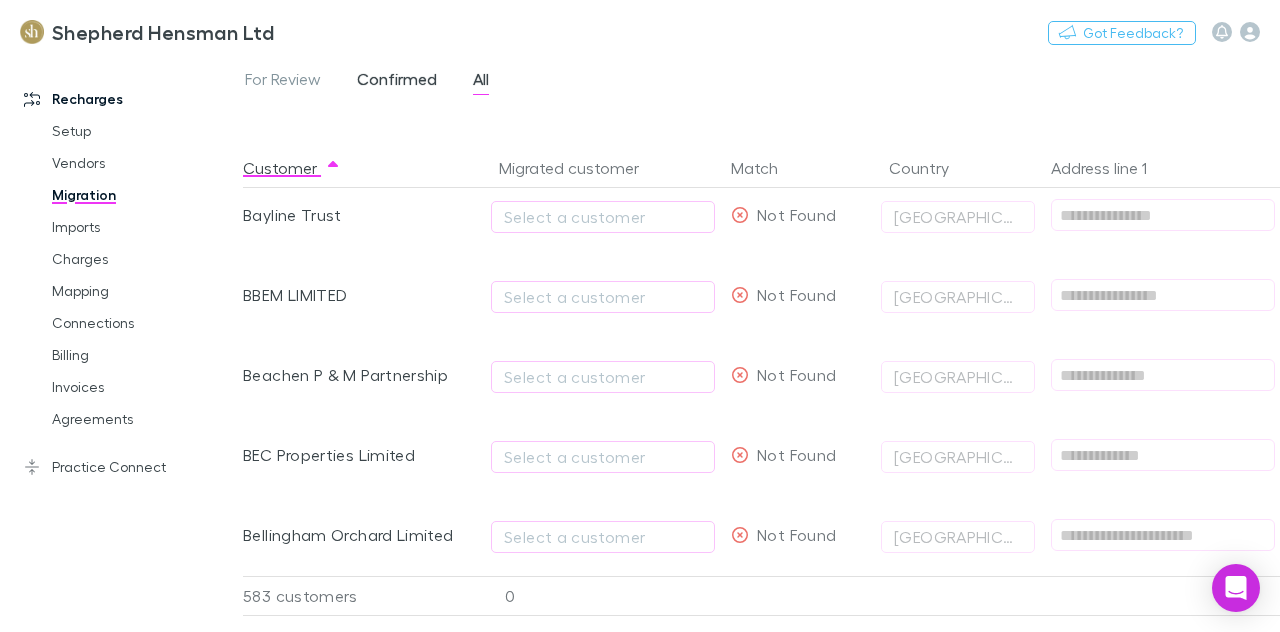 click on "Confirmed" at bounding box center (397, 82) 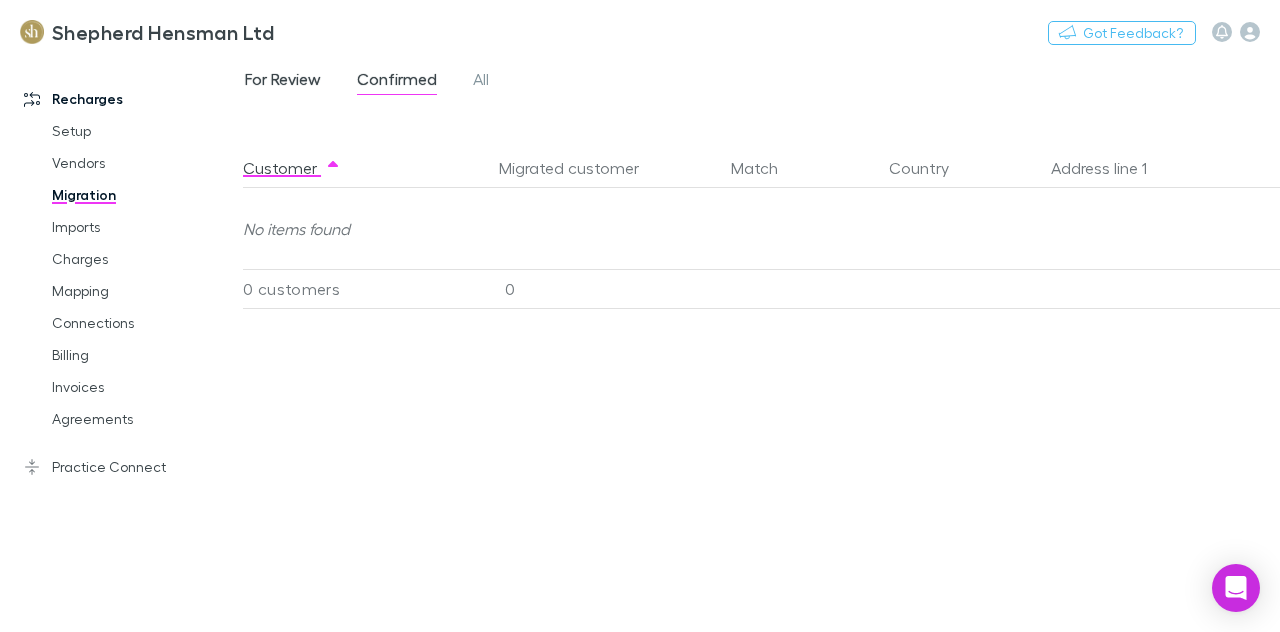 click on "For Review" at bounding box center [283, 82] 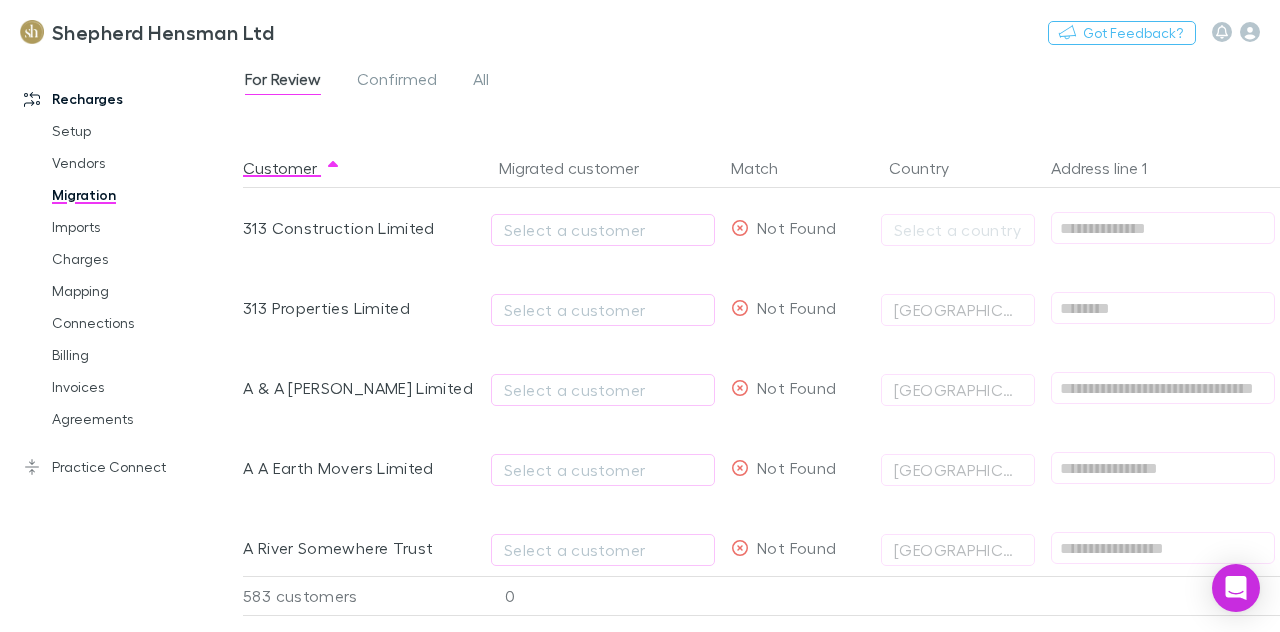 click on "For Review" at bounding box center (283, 82) 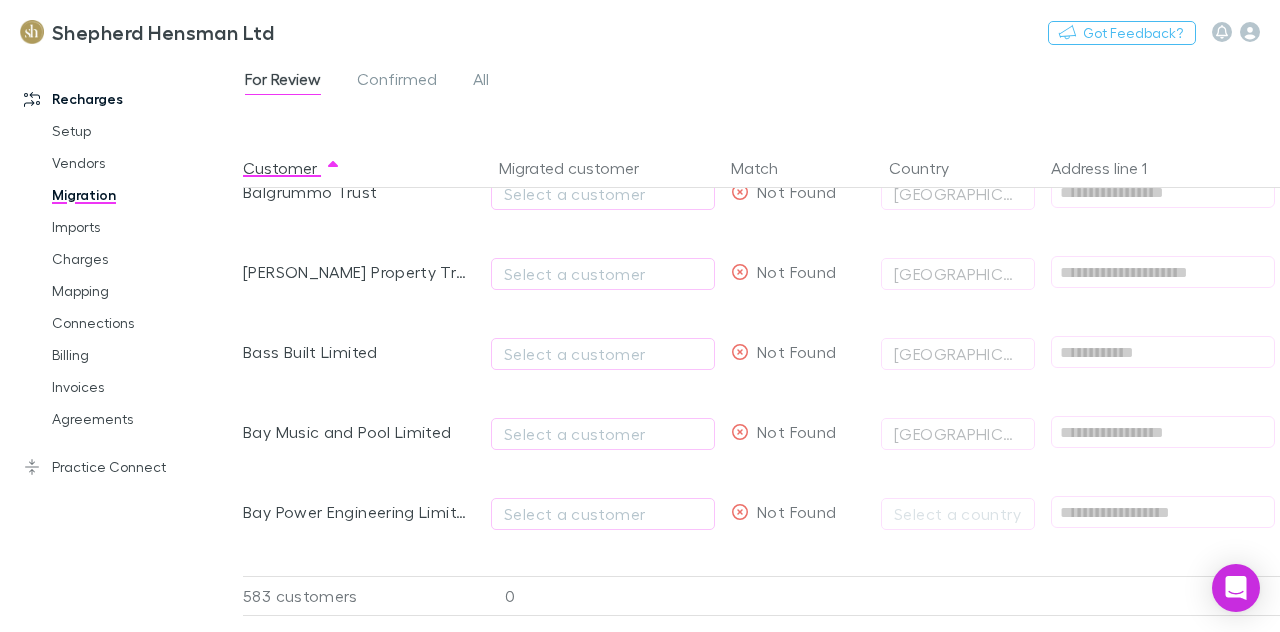 scroll, scrollTop: 3644, scrollLeft: 0, axis: vertical 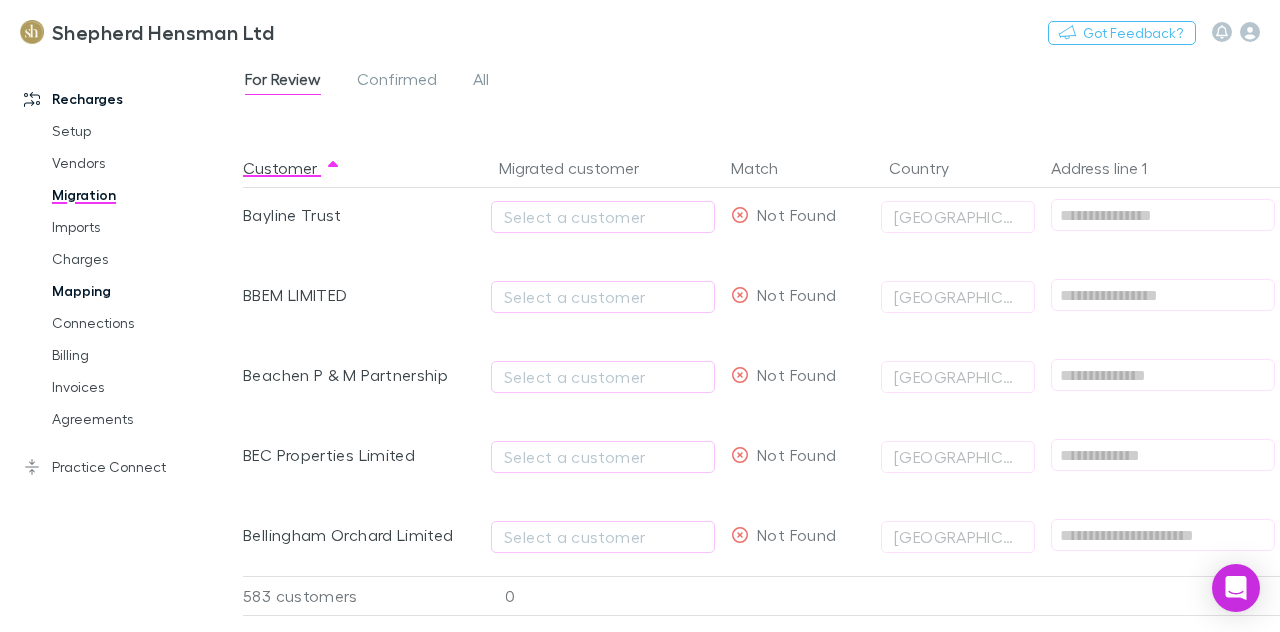 click on "Mapping" at bounding box center (143, 291) 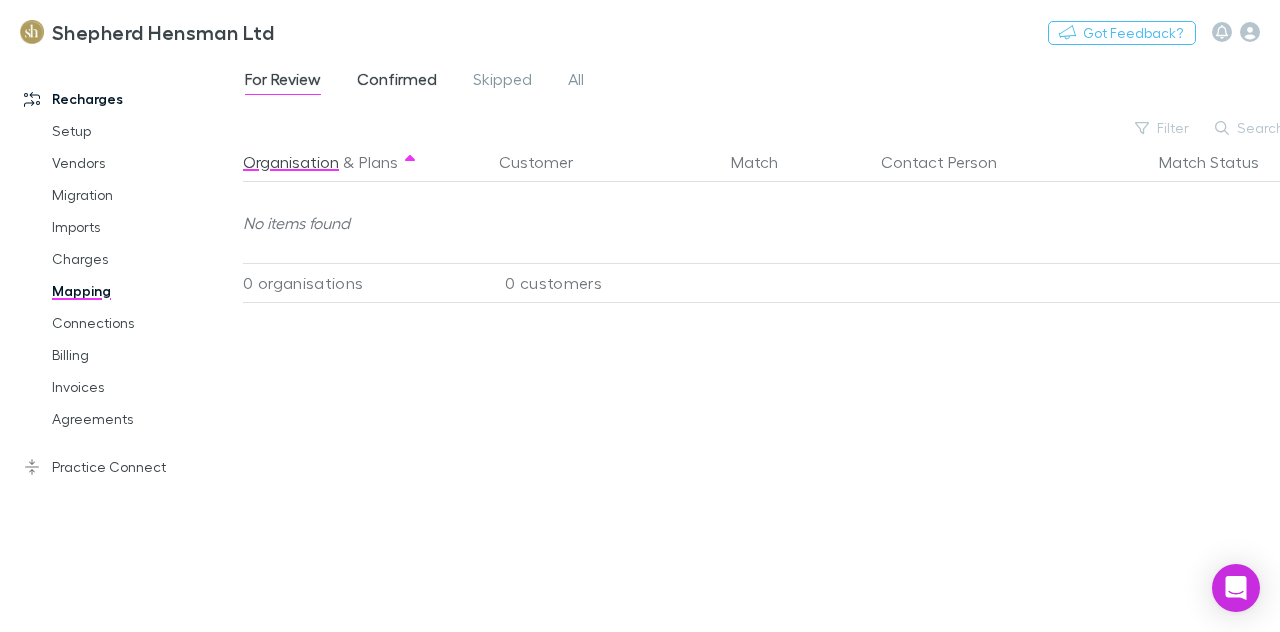 click on "Confirmed" at bounding box center [397, 82] 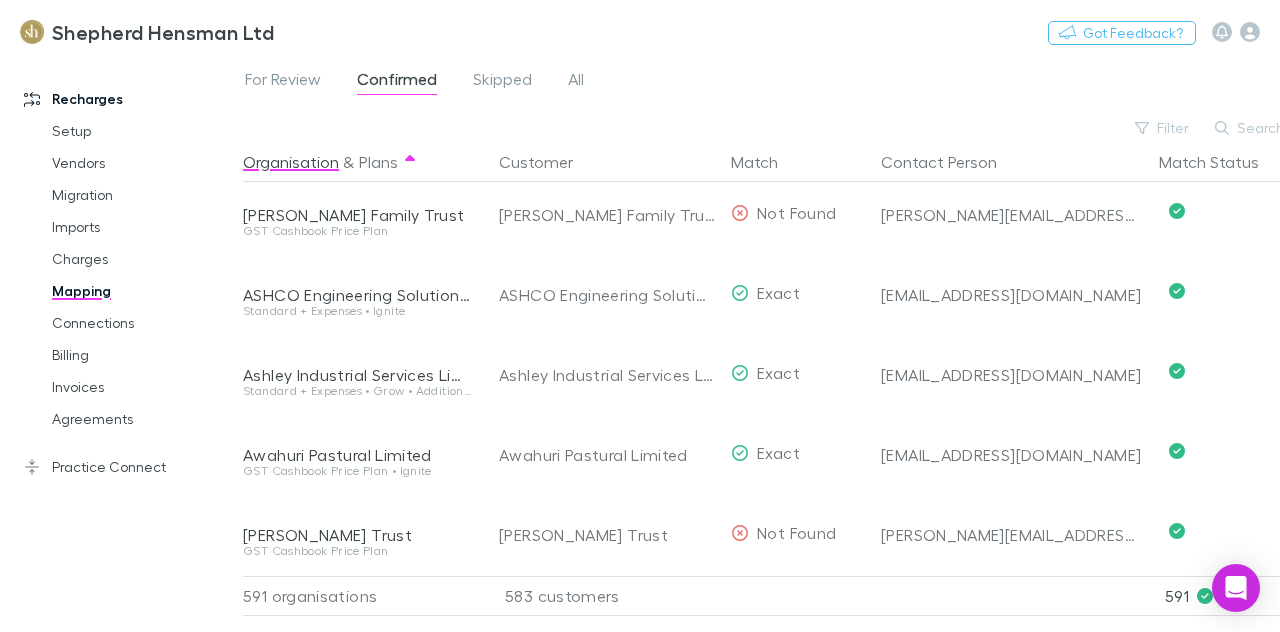 scroll, scrollTop: 3638, scrollLeft: 0, axis: vertical 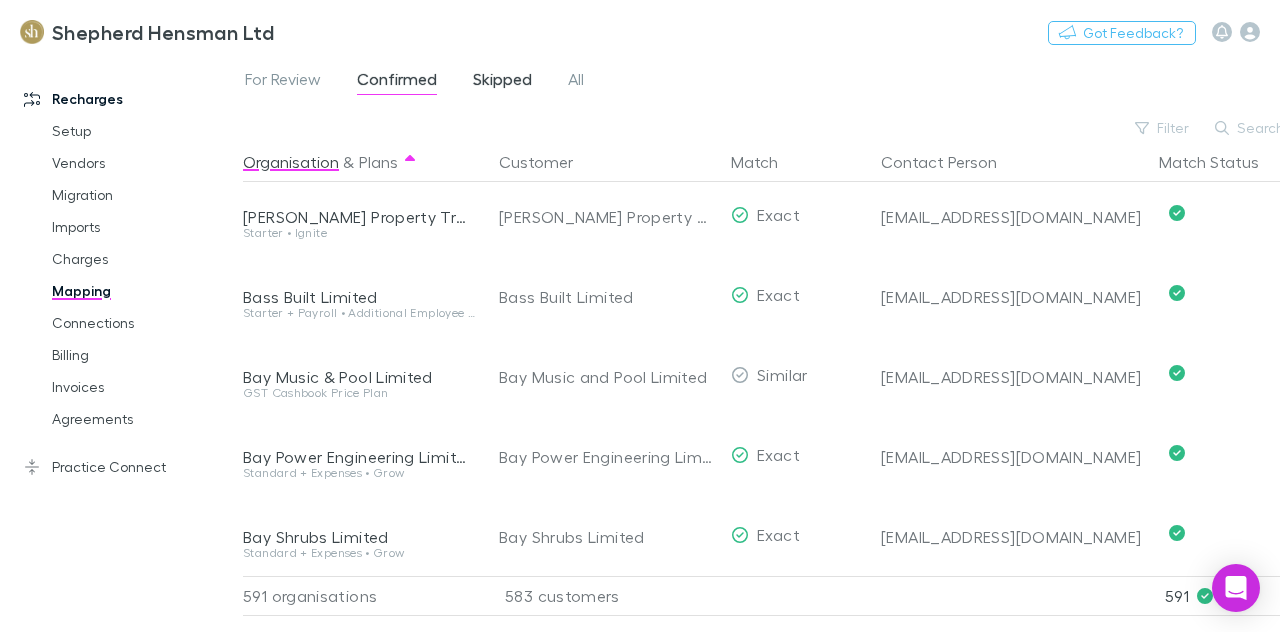 click on "Skipped" at bounding box center (502, 82) 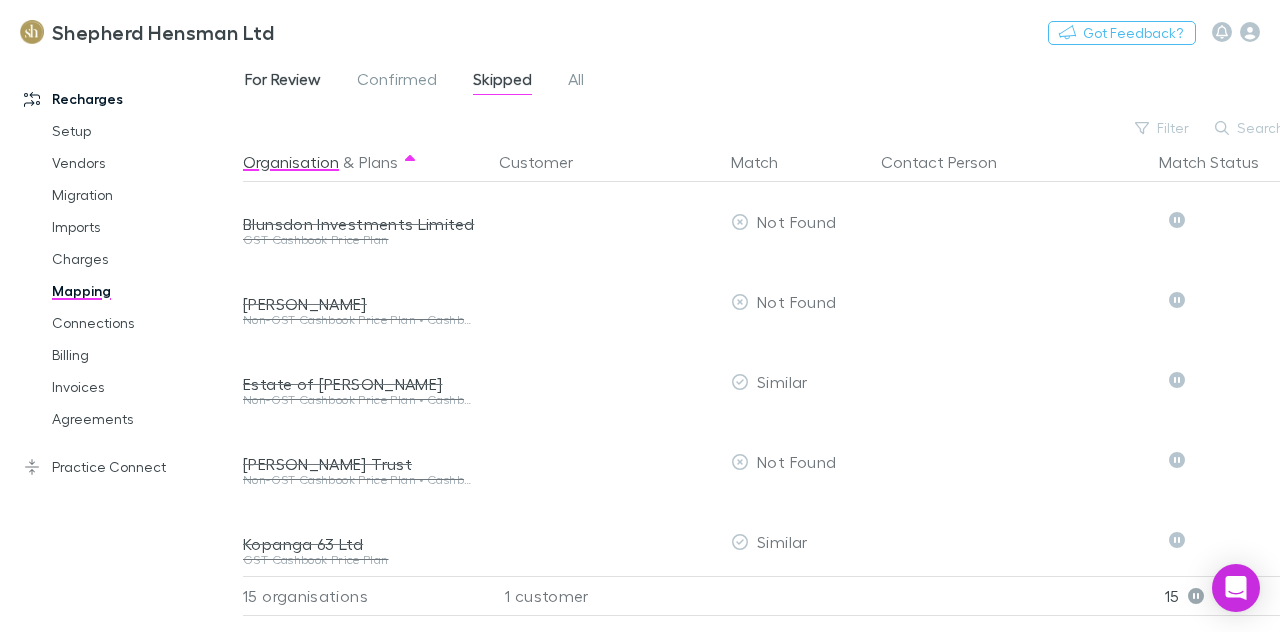 click on "For Review" at bounding box center [283, 82] 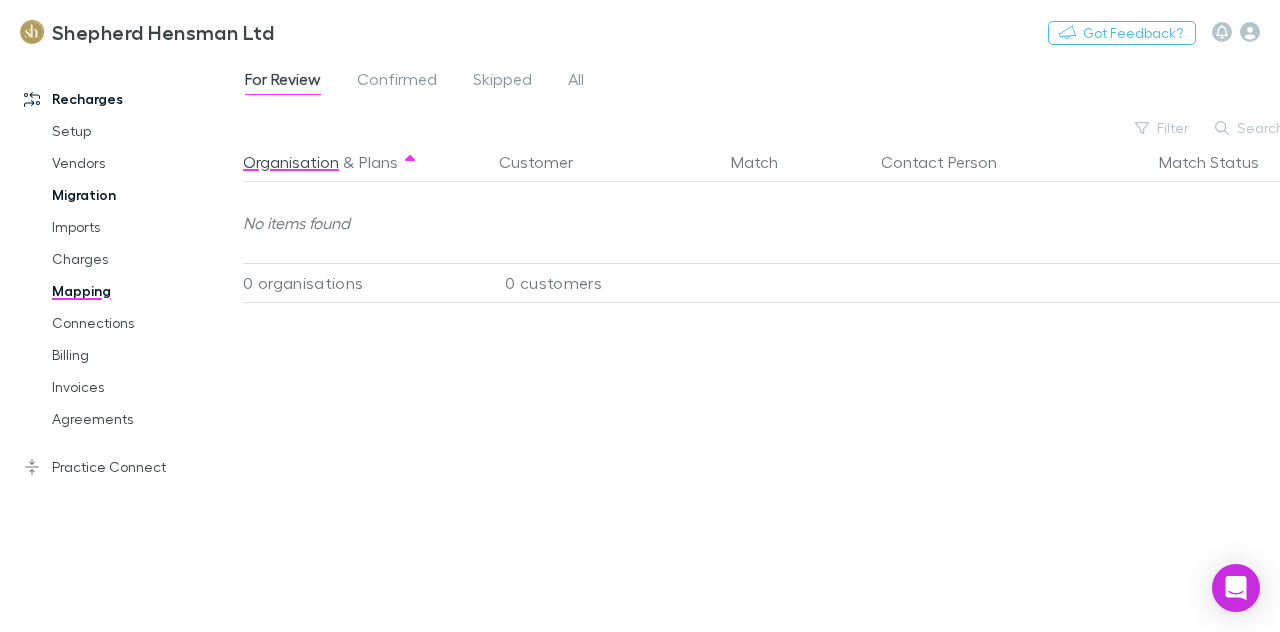 click on "Migration" at bounding box center [143, 195] 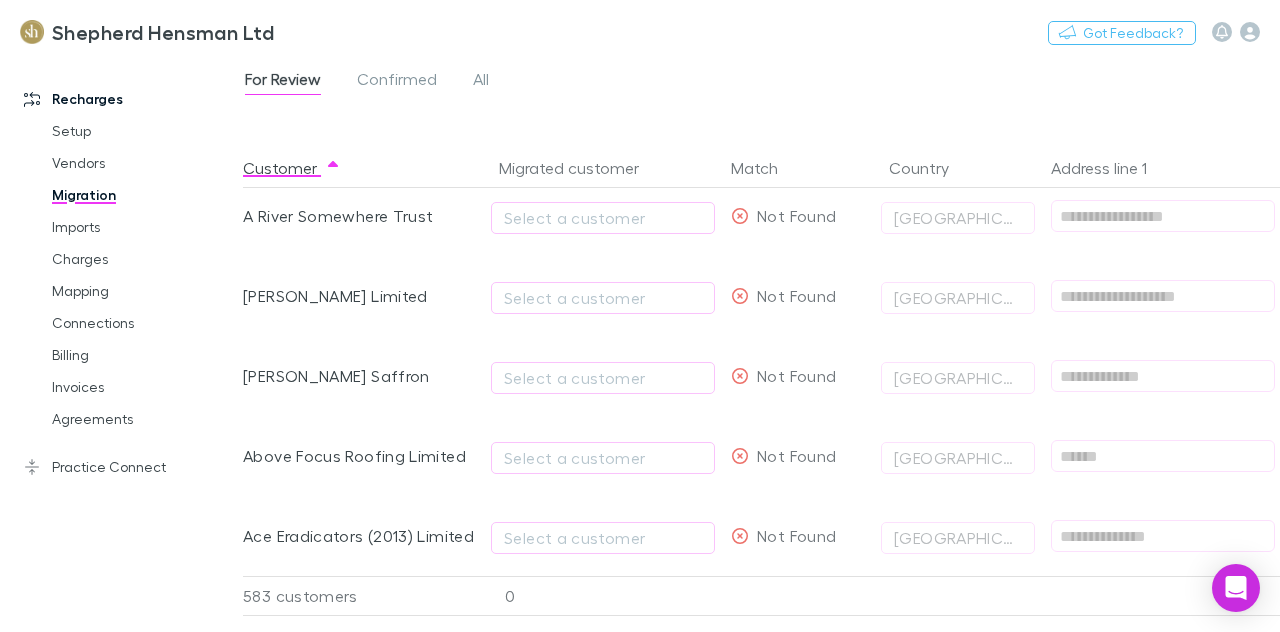 scroll, scrollTop: 0, scrollLeft: 0, axis: both 